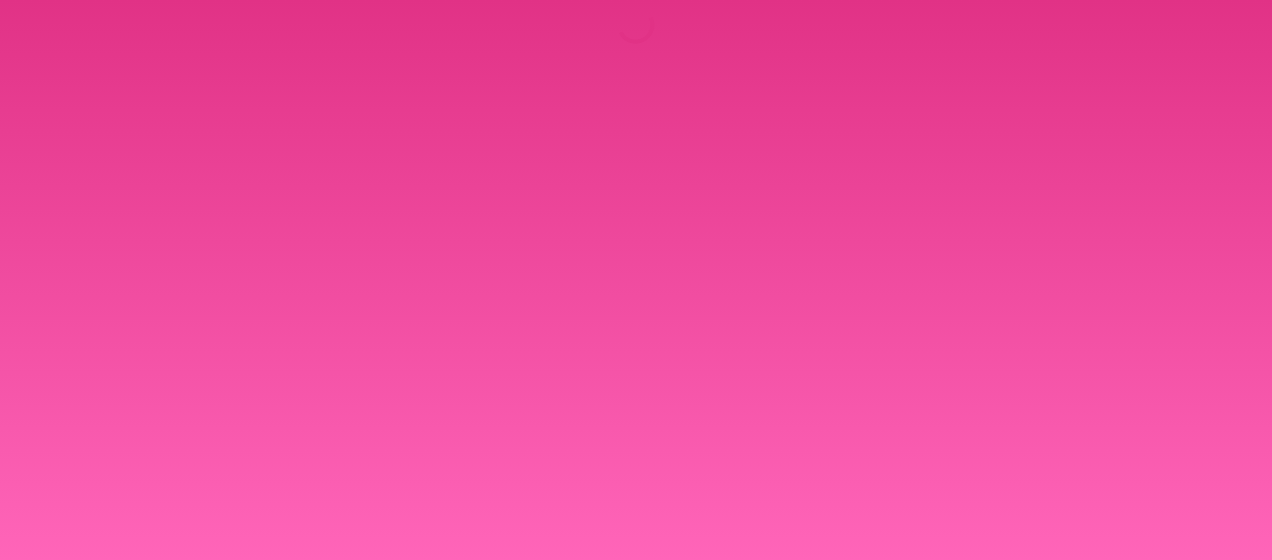 scroll, scrollTop: 0, scrollLeft: 0, axis: both 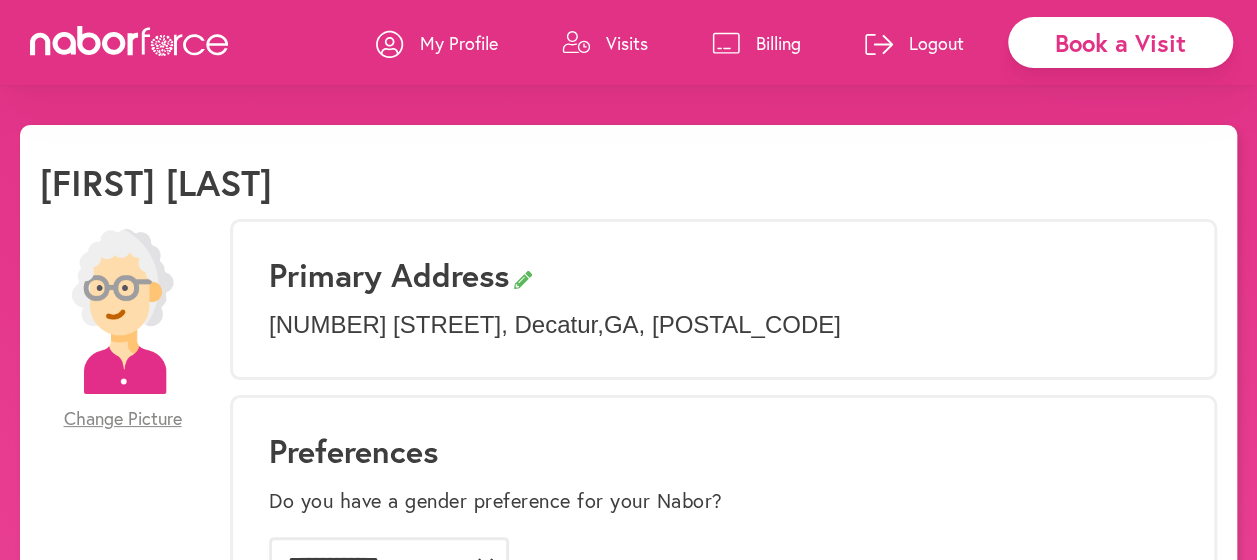 click on "Book a Visit" at bounding box center (1120, 42) 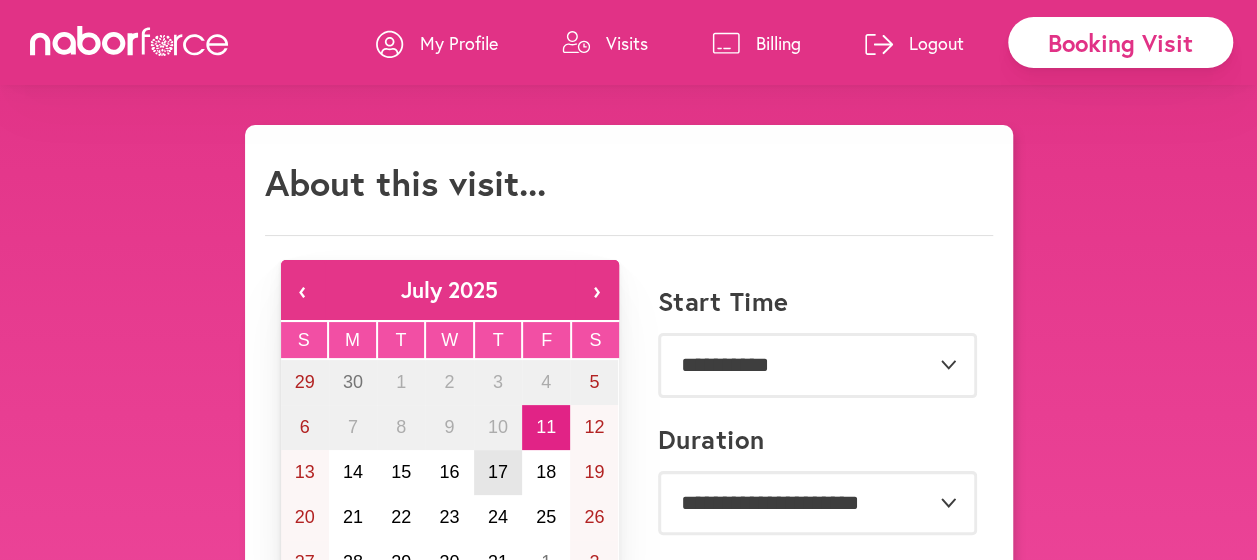 click on "17" at bounding box center (498, 472) 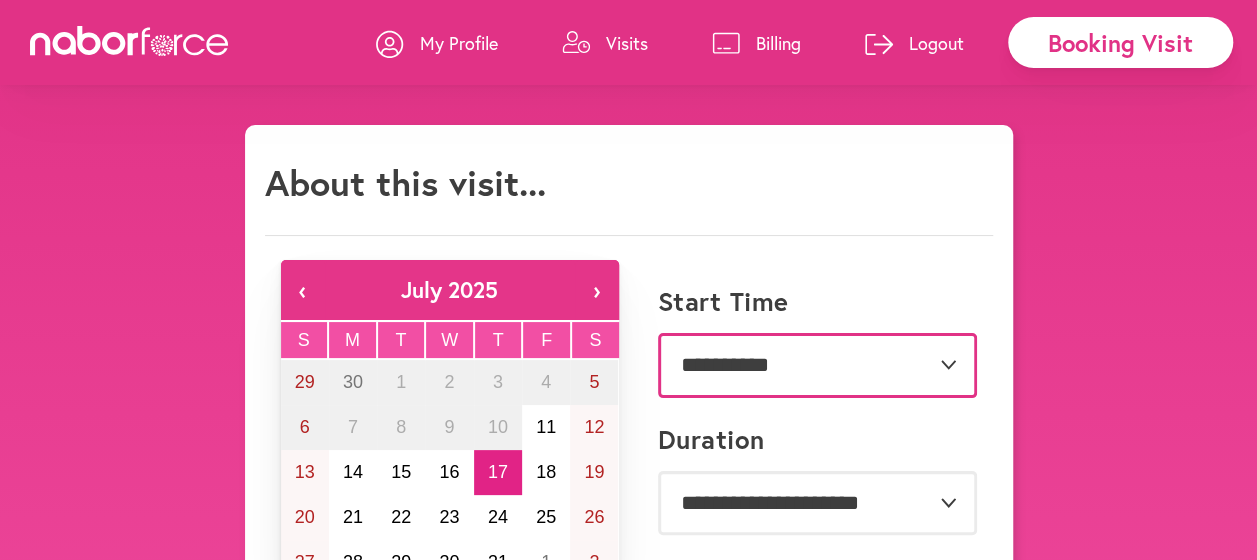 click on "**********" at bounding box center (817, 365) 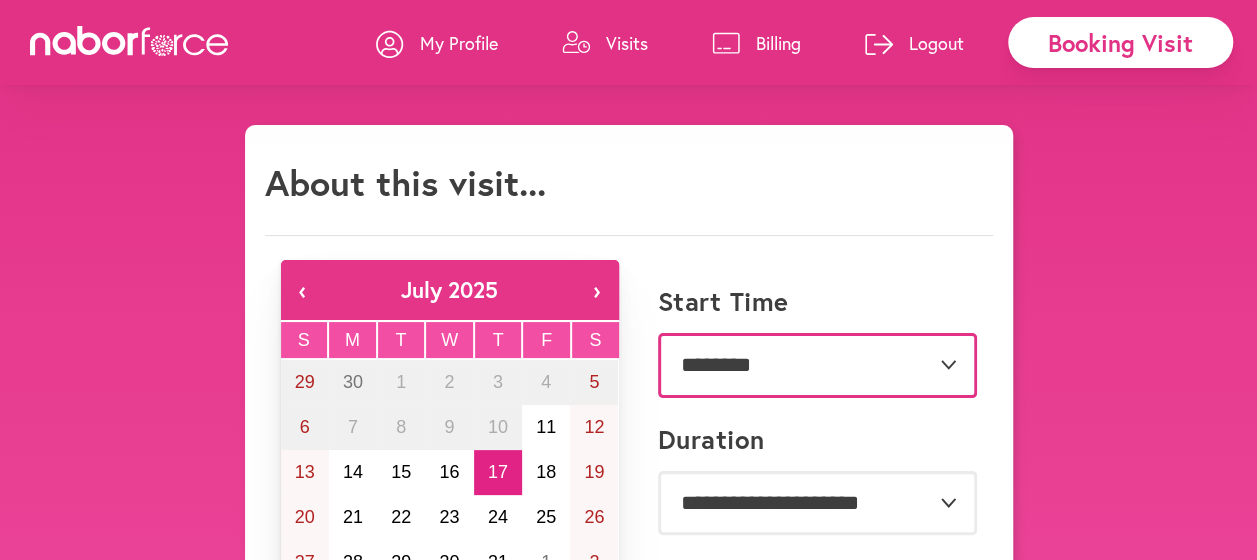 click on "**********" at bounding box center (817, 365) 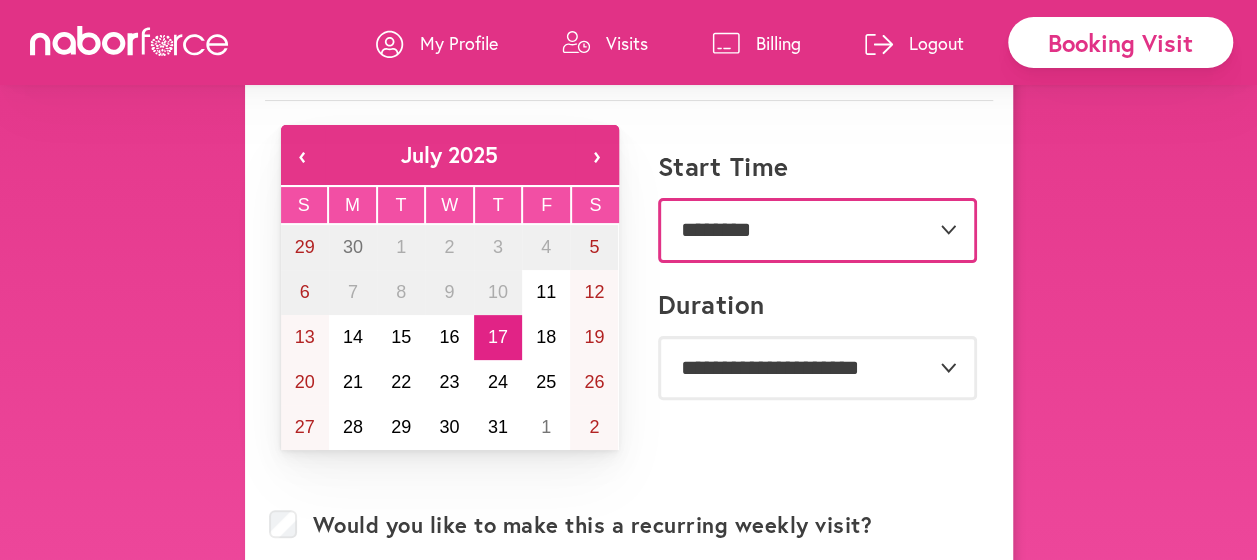 scroll, scrollTop: 130, scrollLeft: 0, axis: vertical 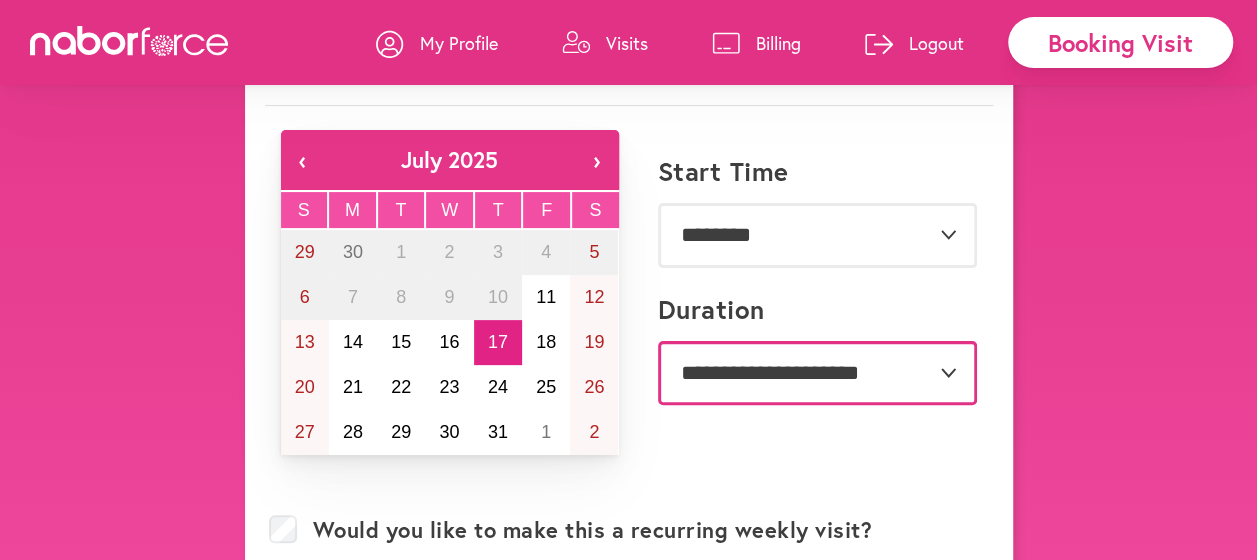 click on "**********" at bounding box center [817, 373] 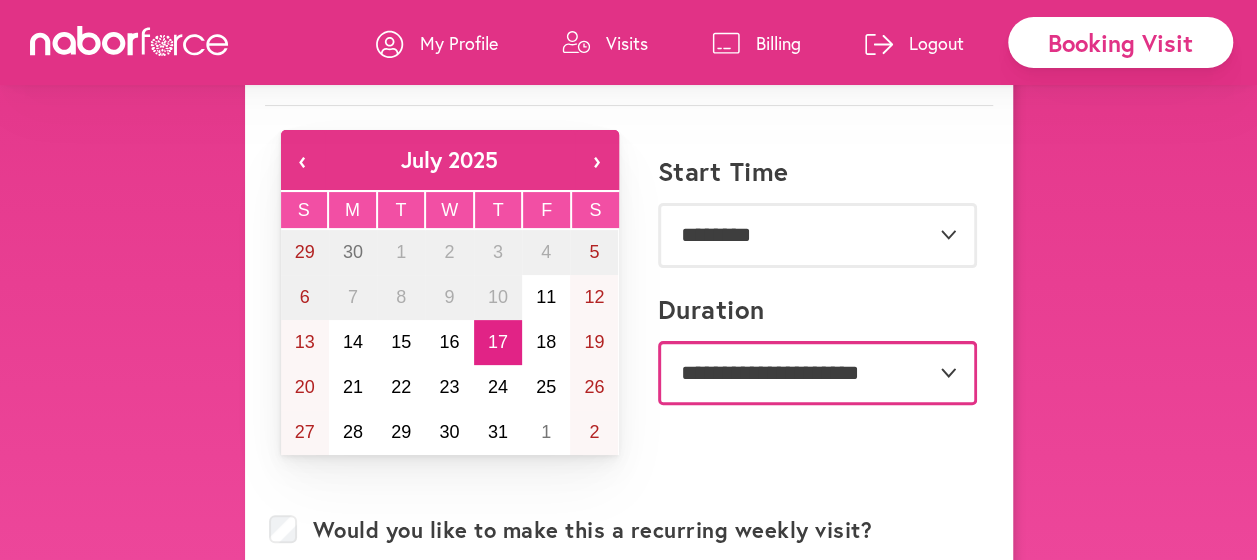 select on "***" 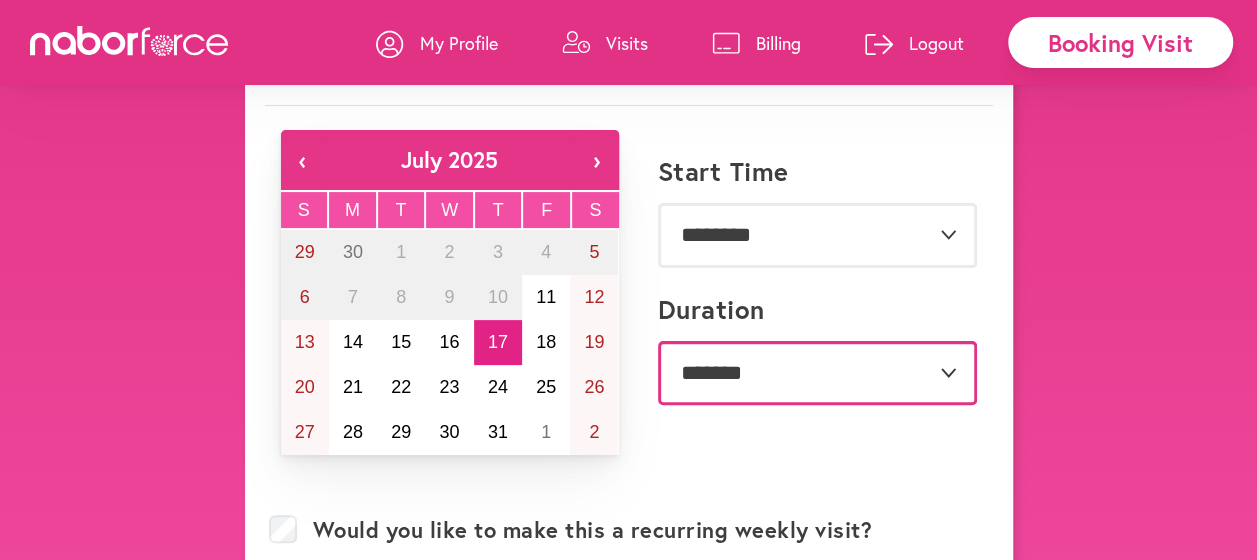 click on "**********" at bounding box center (817, 373) 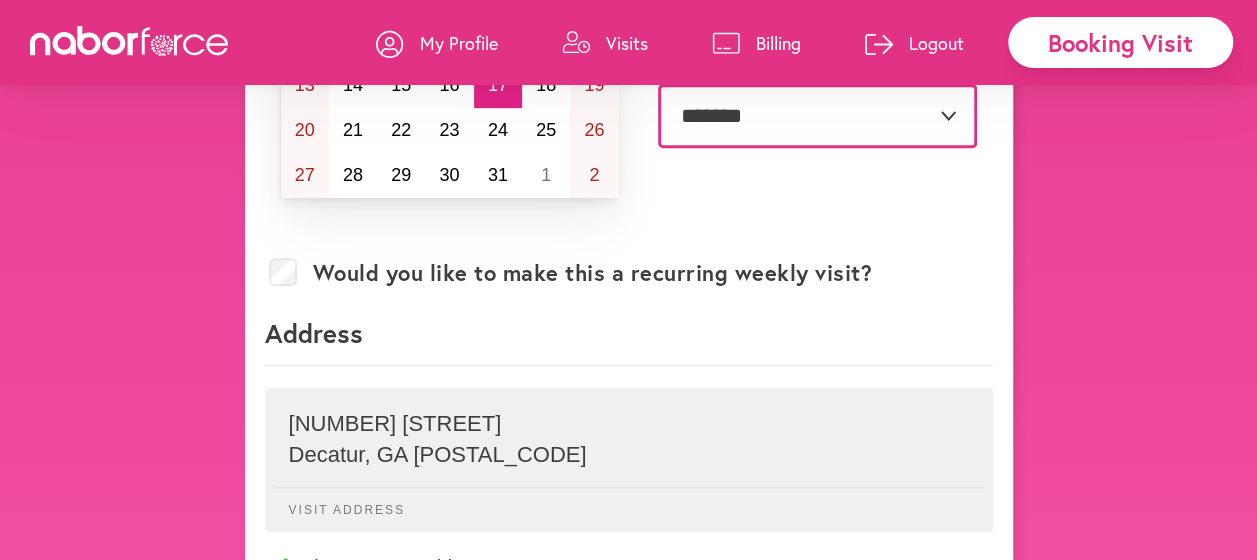 scroll, scrollTop: 410, scrollLeft: 0, axis: vertical 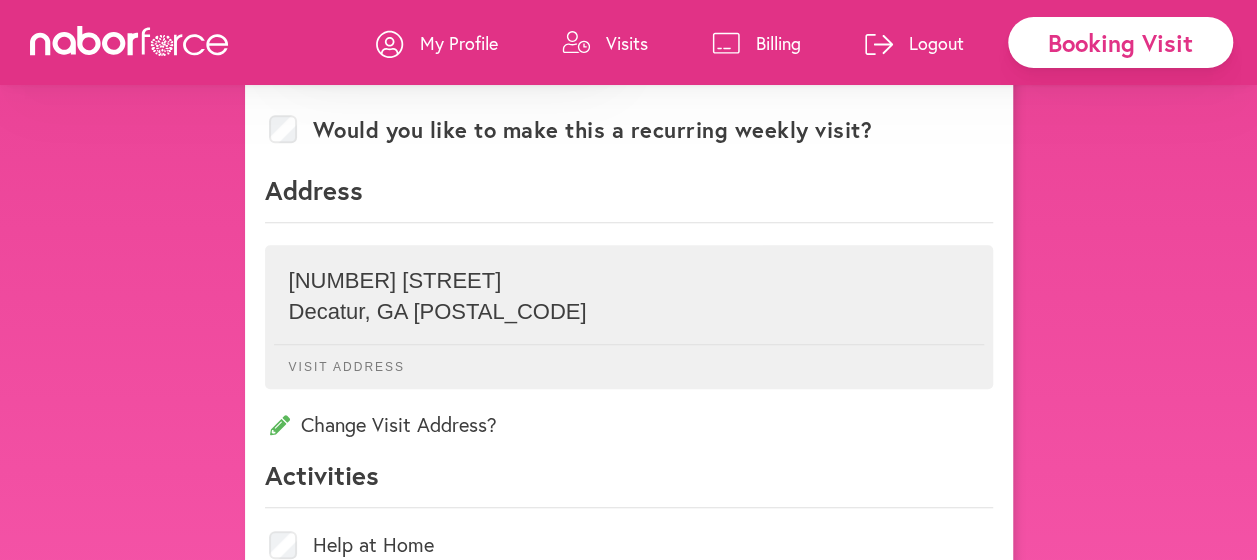 click on "Change Visit Address?" at bounding box center [629, 424] 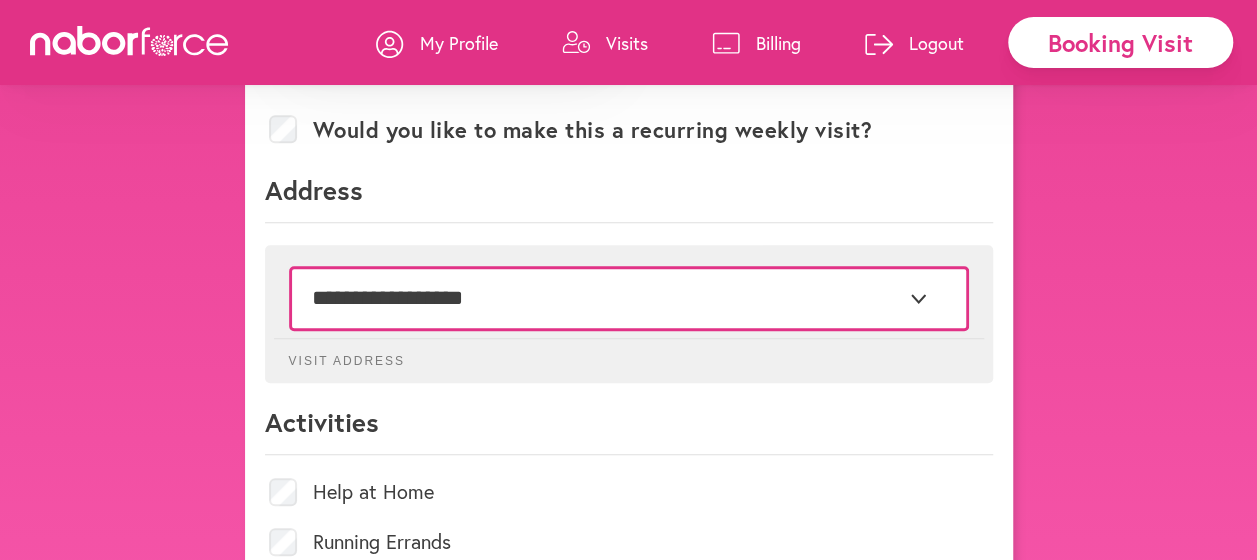 click on "[REDACTED]" at bounding box center (629, 298) 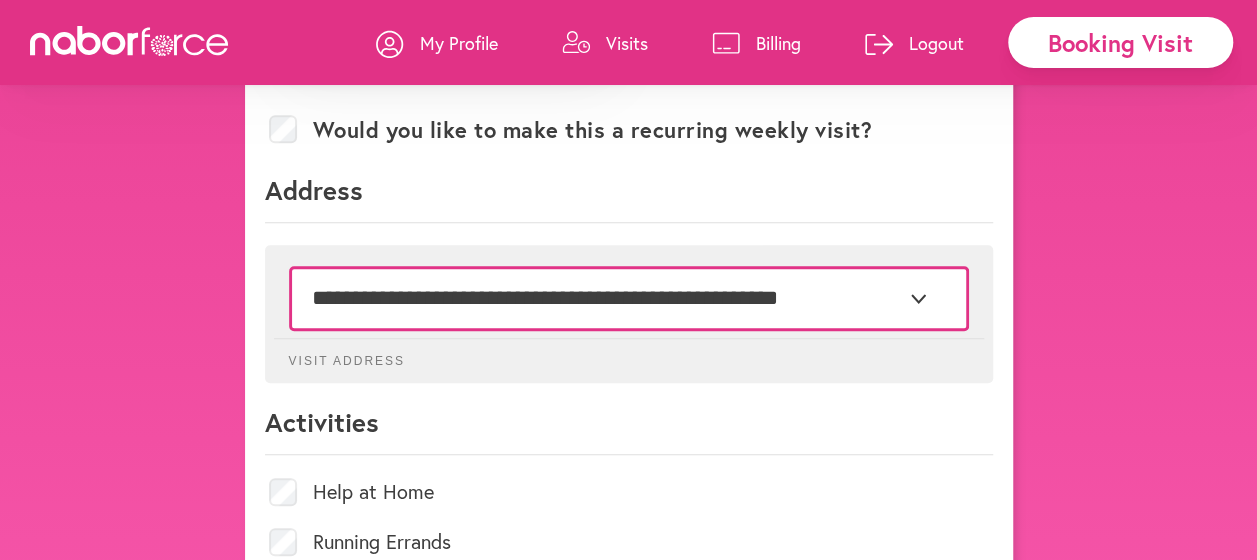 click on "[REDACTED]" at bounding box center [629, 298] 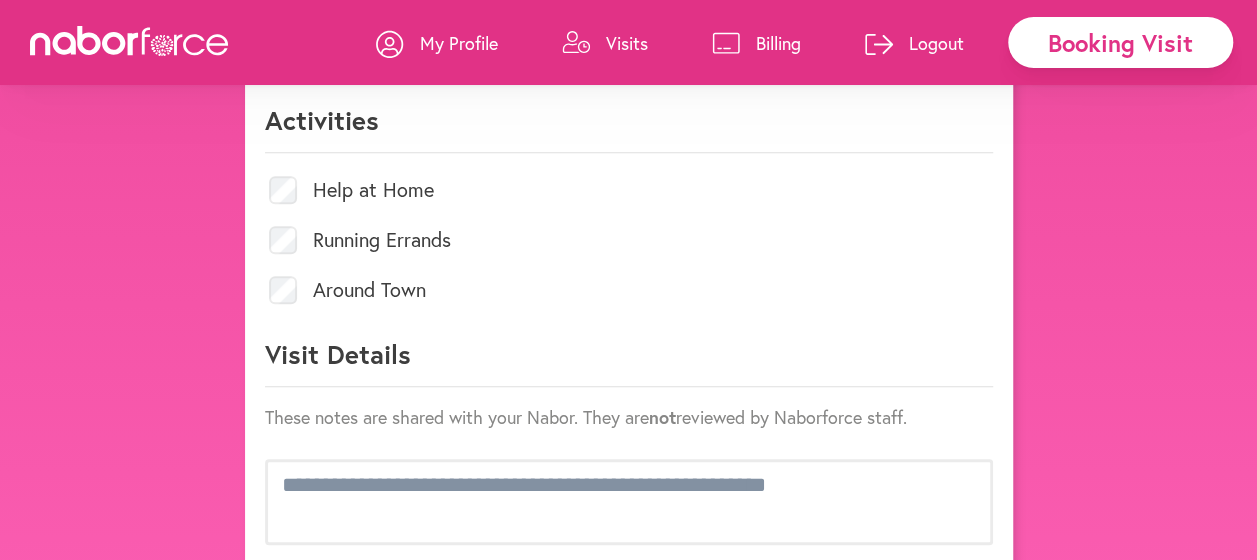 scroll, scrollTop: 850, scrollLeft: 0, axis: vertical 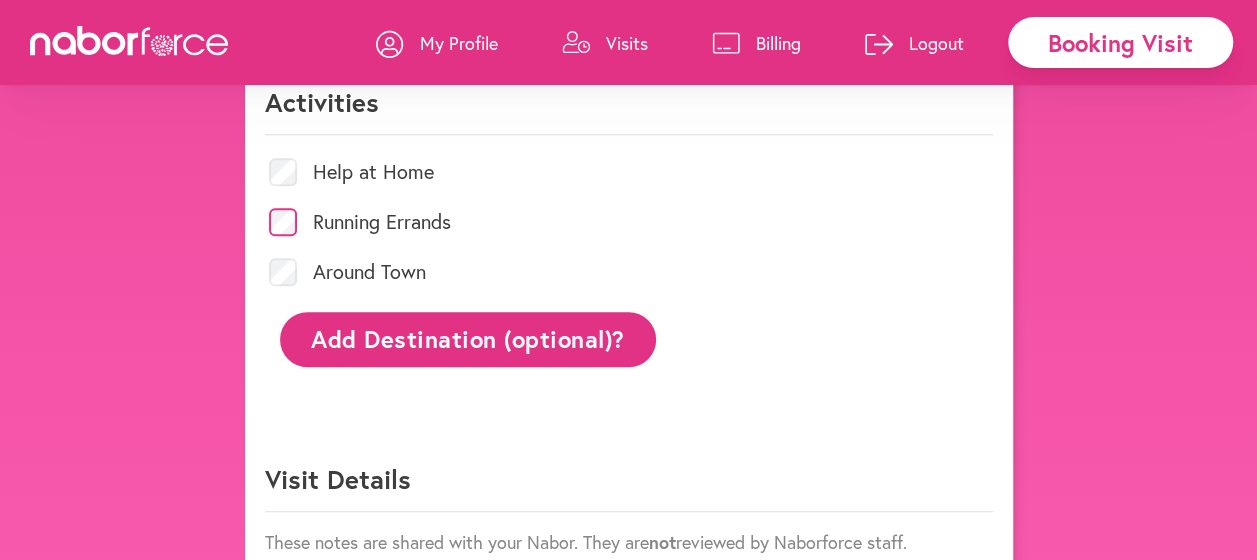click on "Add Destination (optional)?" 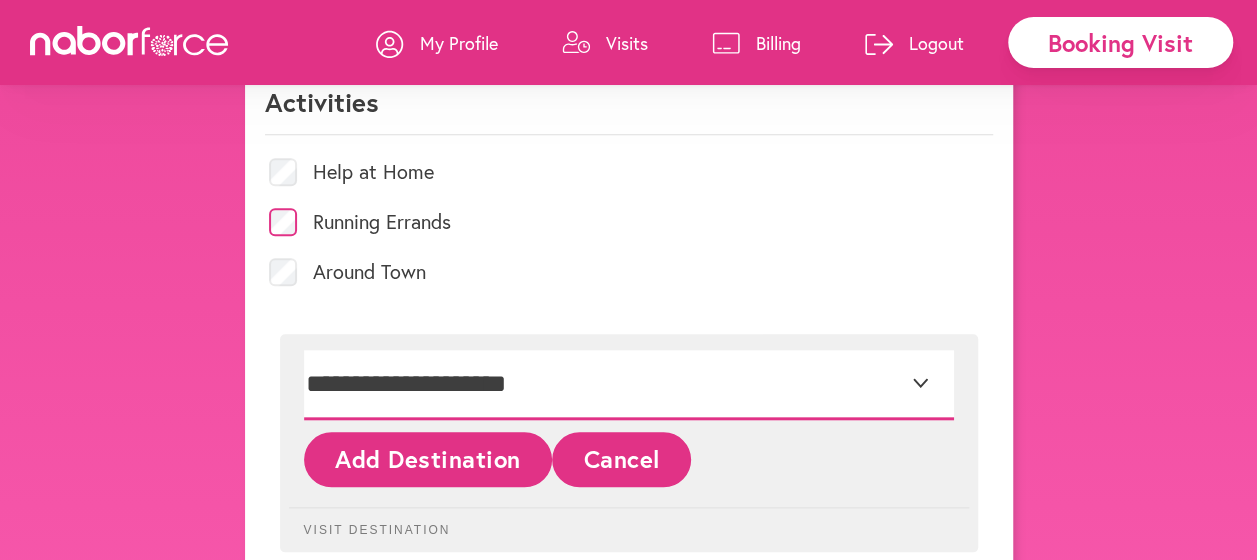 click on "[REDACTED]" at bounding box center [629, 385] 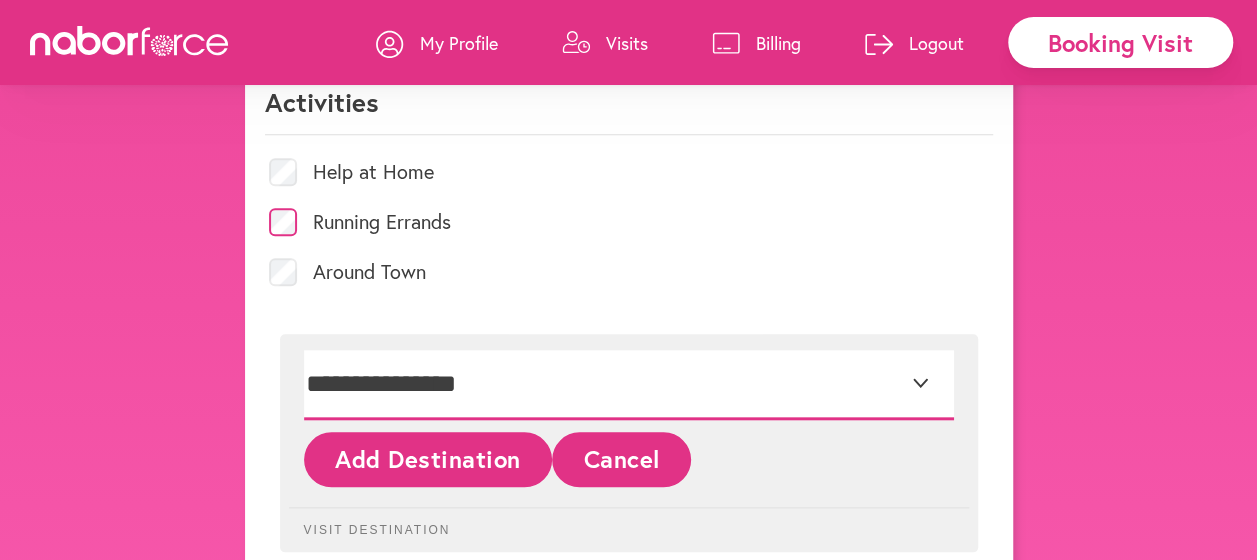 click on "[REDACTED]" at bounding box center [629, 385] 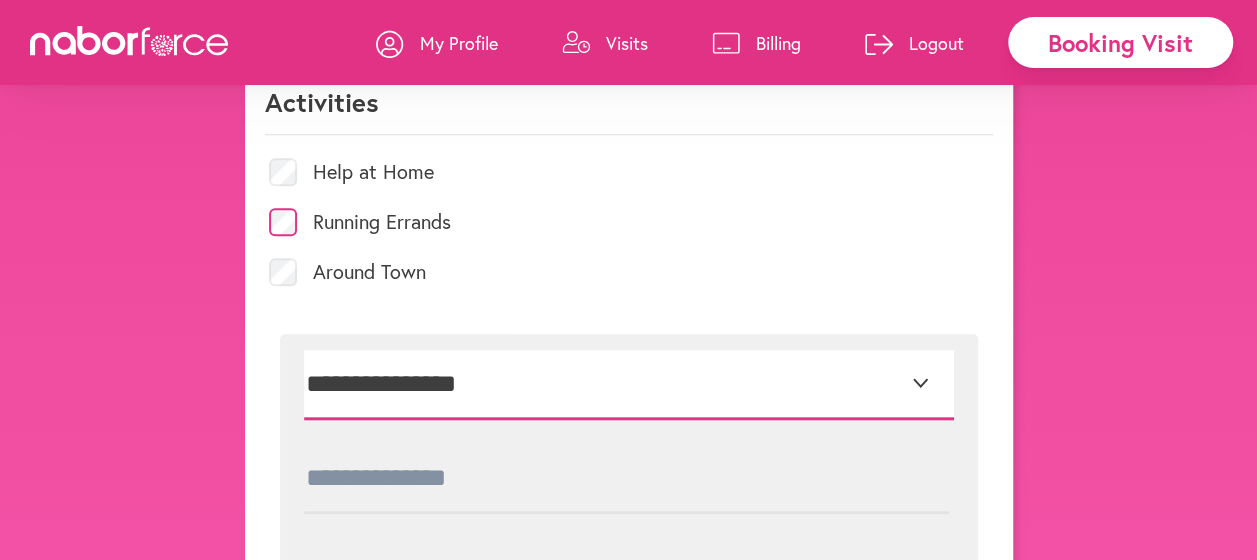 click on "[REDACTED]" at bounding box center [629, 385] 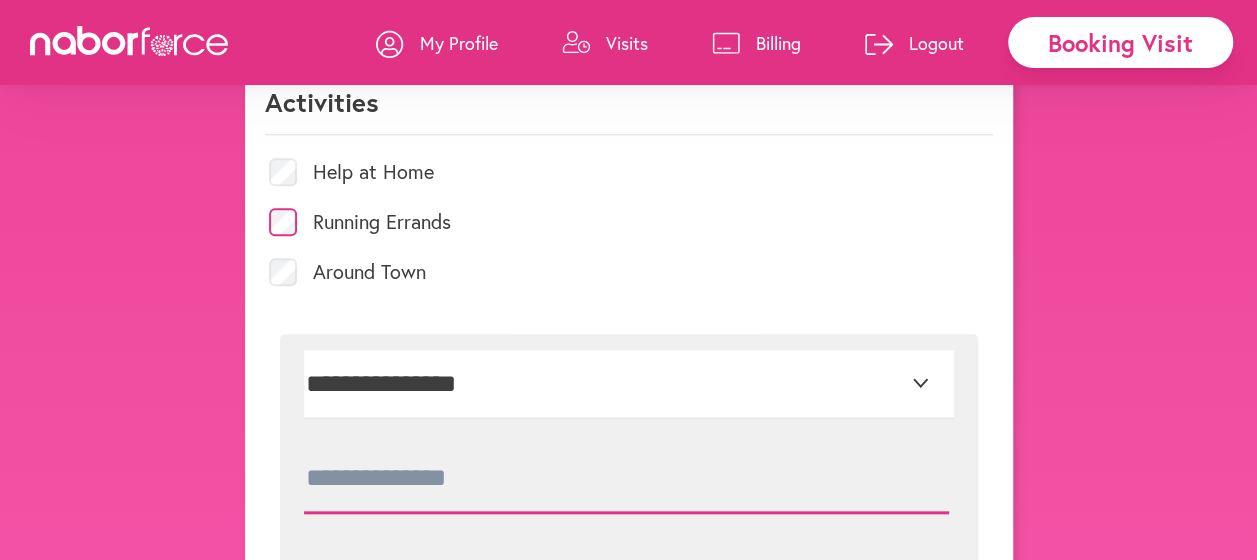 click at bounding box center [626, 479] 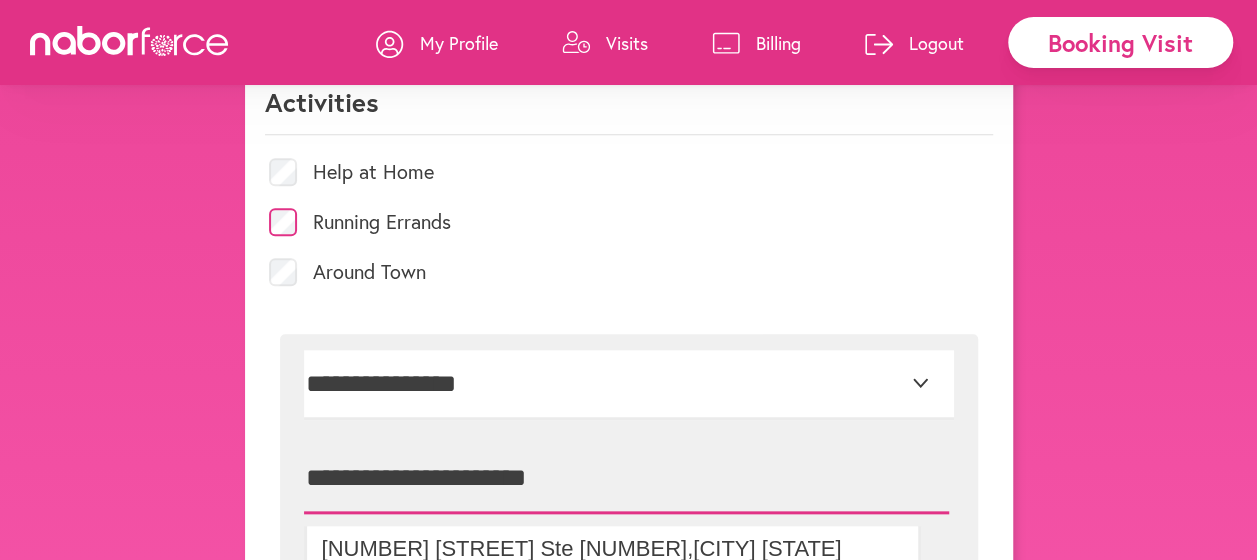 type on "**********" 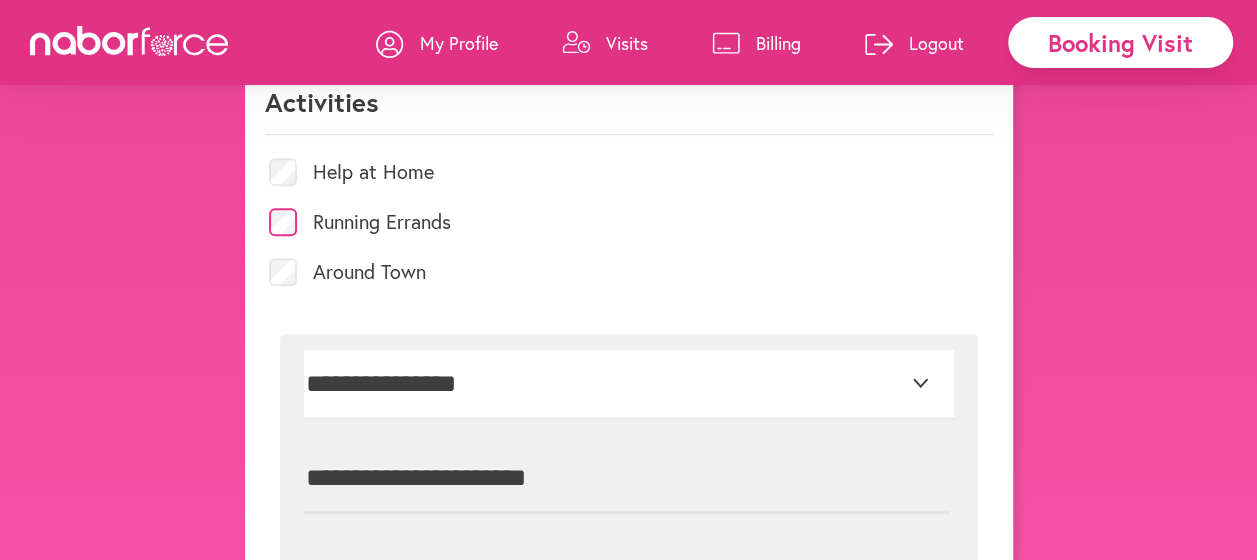 scroll, scrollTop: 893, scrollLeft: 0, axis: vertical 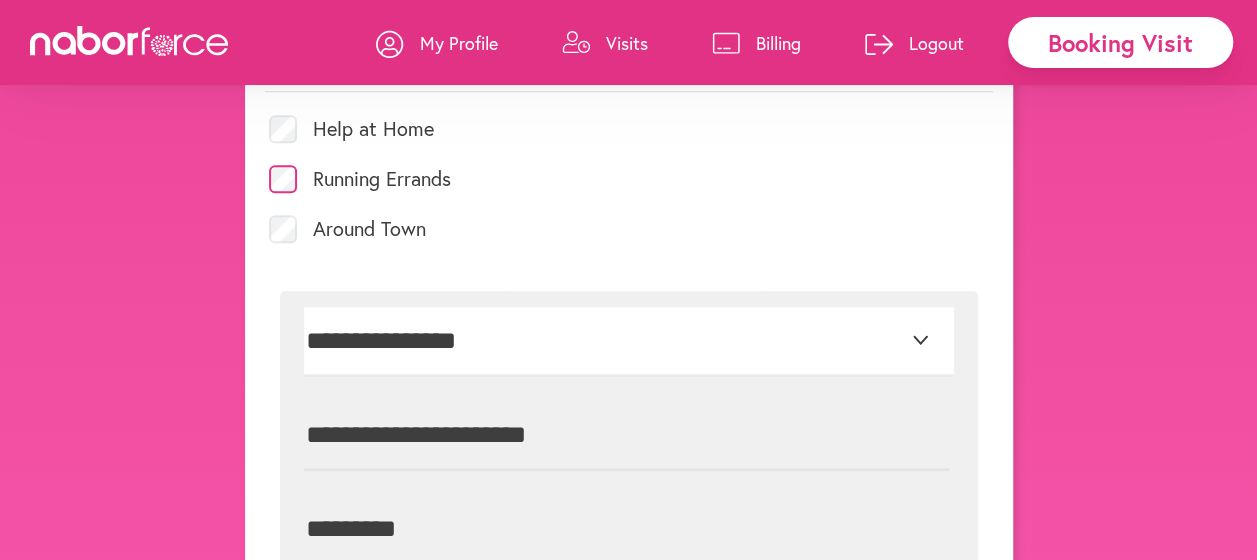 type on "*********" 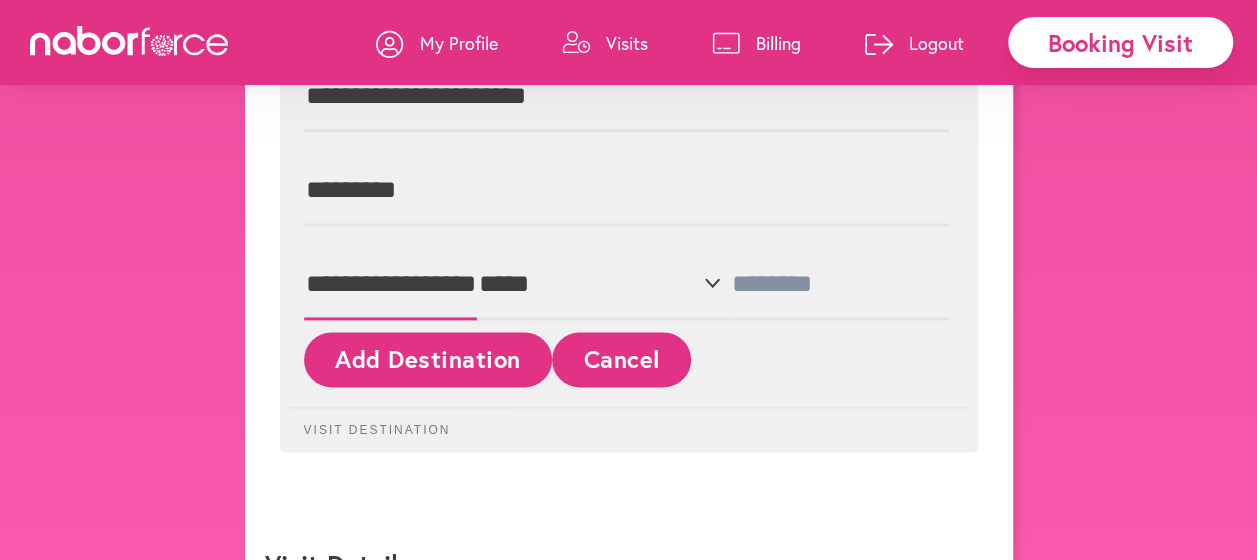 scroll, scrollTop: 0, scrollLeft: 19, axis: horizontal 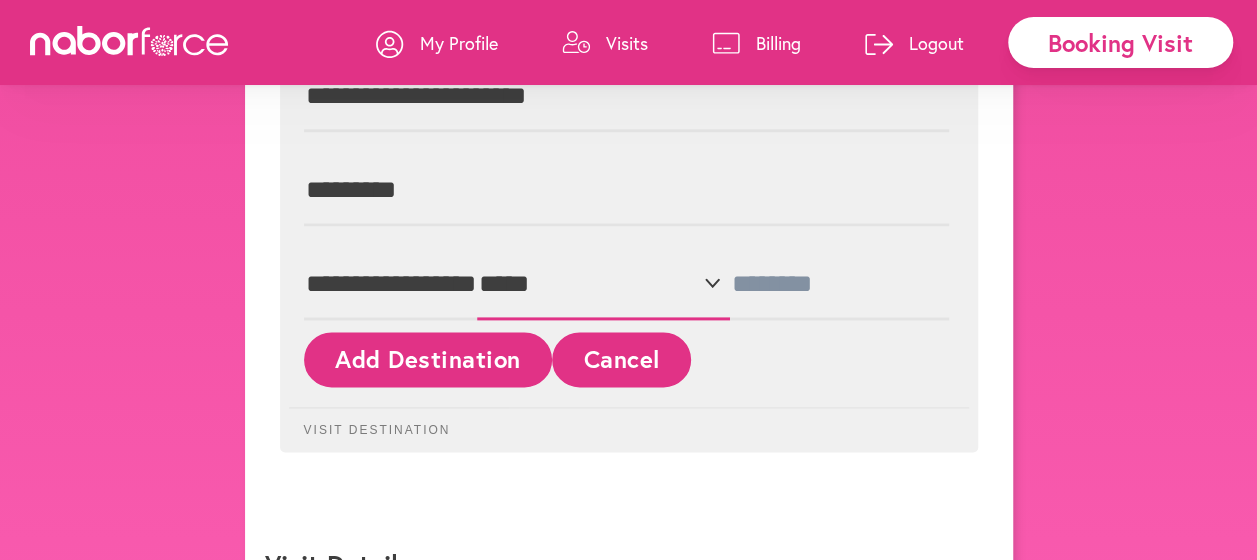 select on "**" 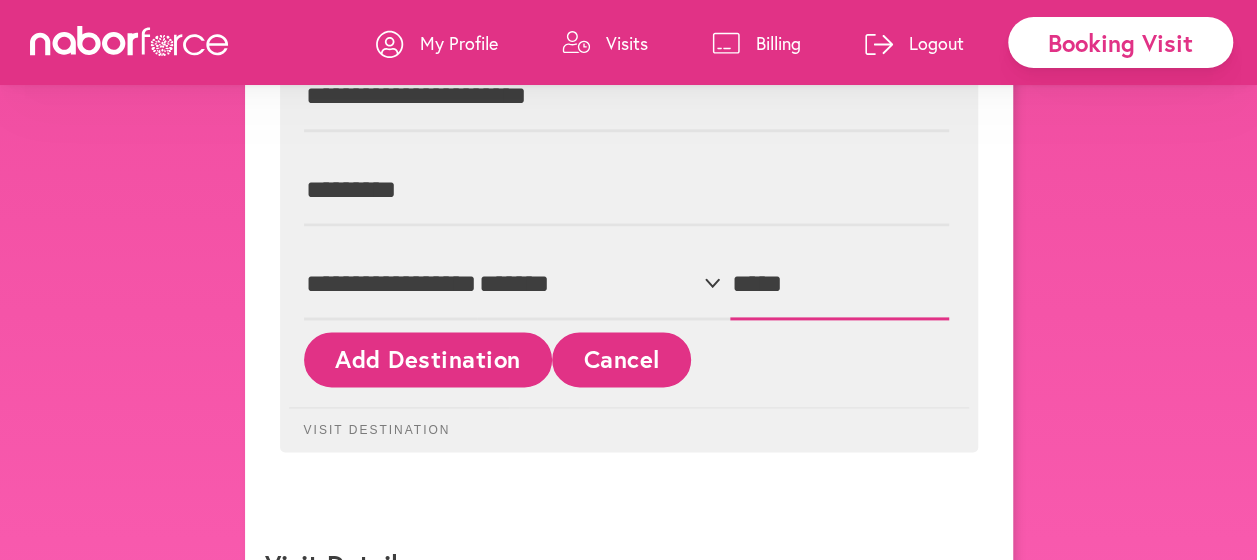 type on "*****" 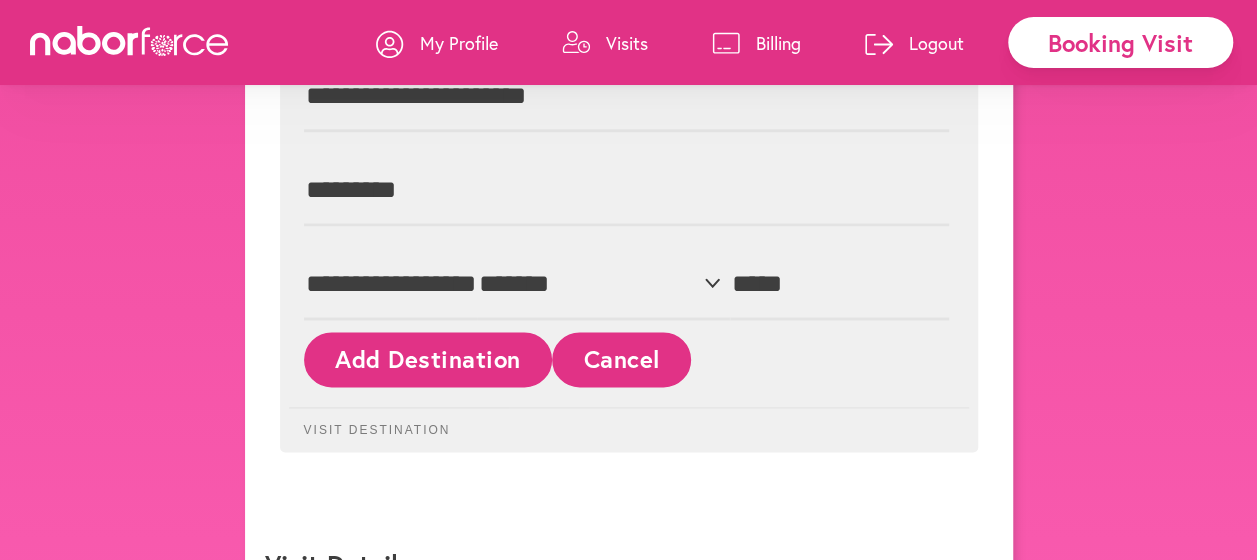 click on "Add Destination" at bounding box center [428, 359] 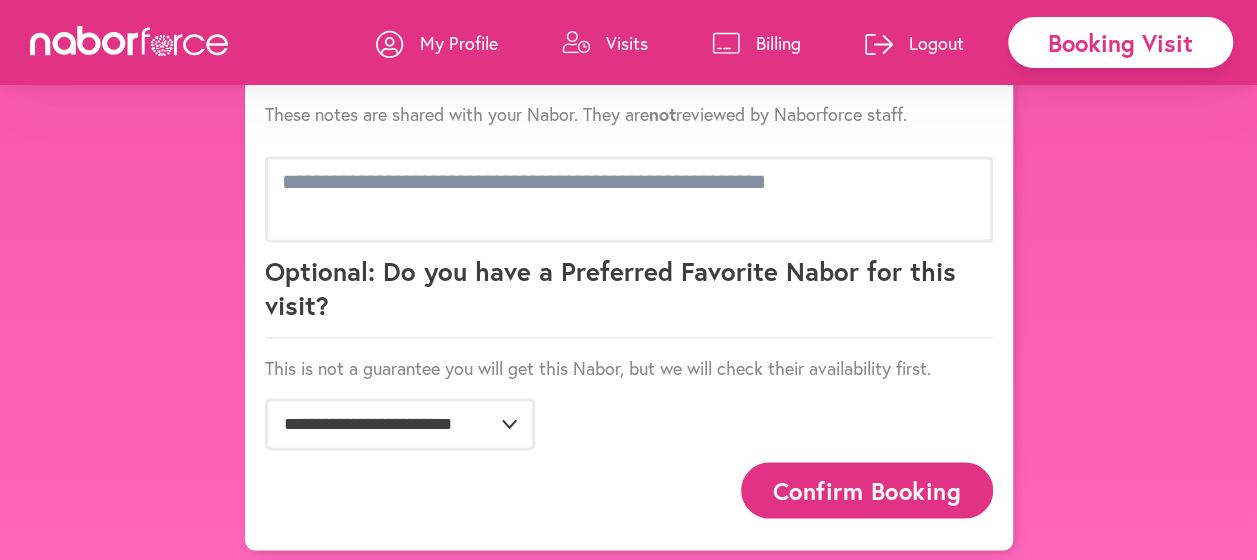 scroll, scrollTop: 1390, scrollLeft: 0, axis: vertical 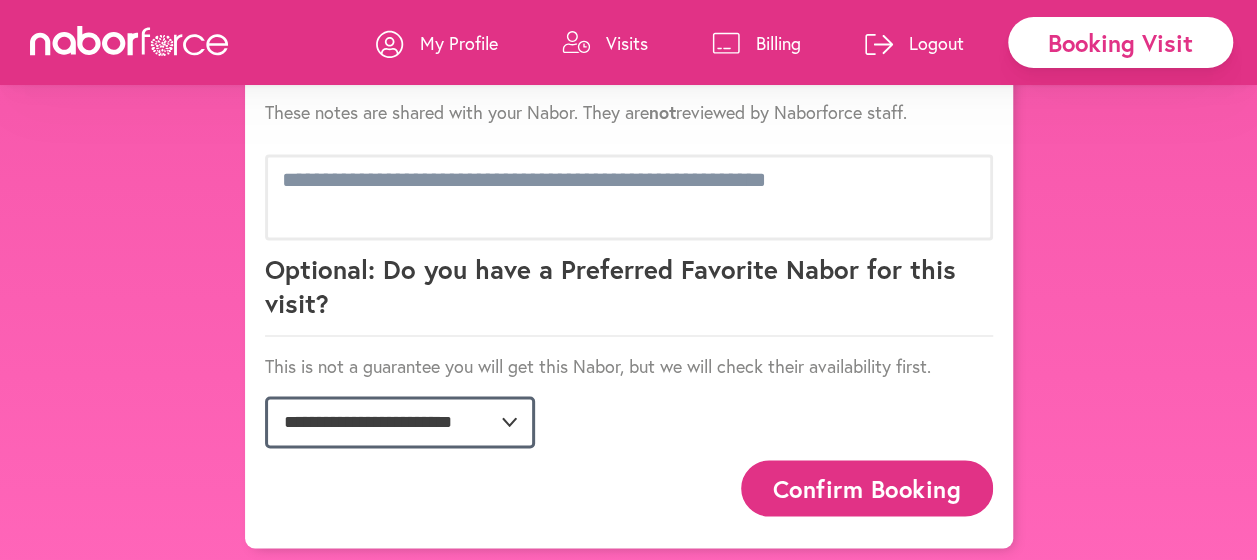 click on "**********" 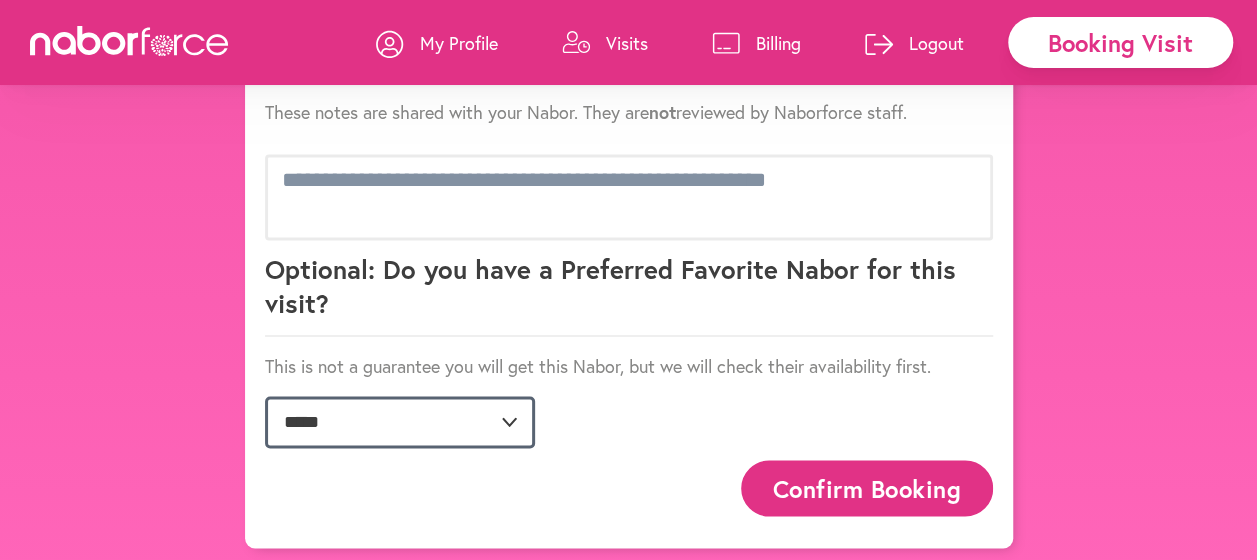 click on "**********" 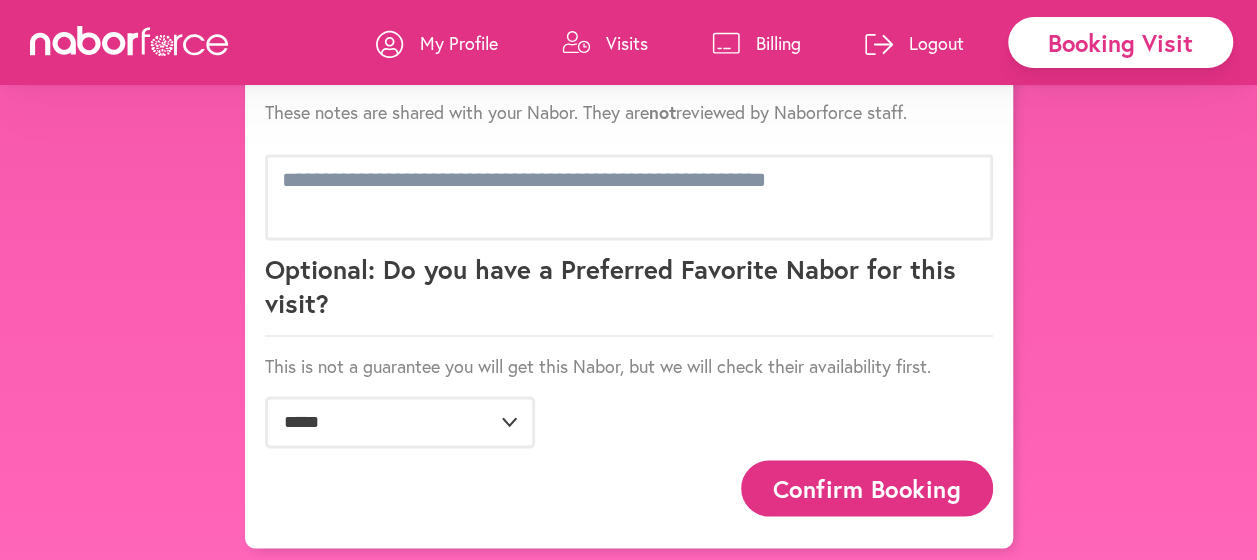 click on "Confirm Booking" at bounding box center [867, 487] 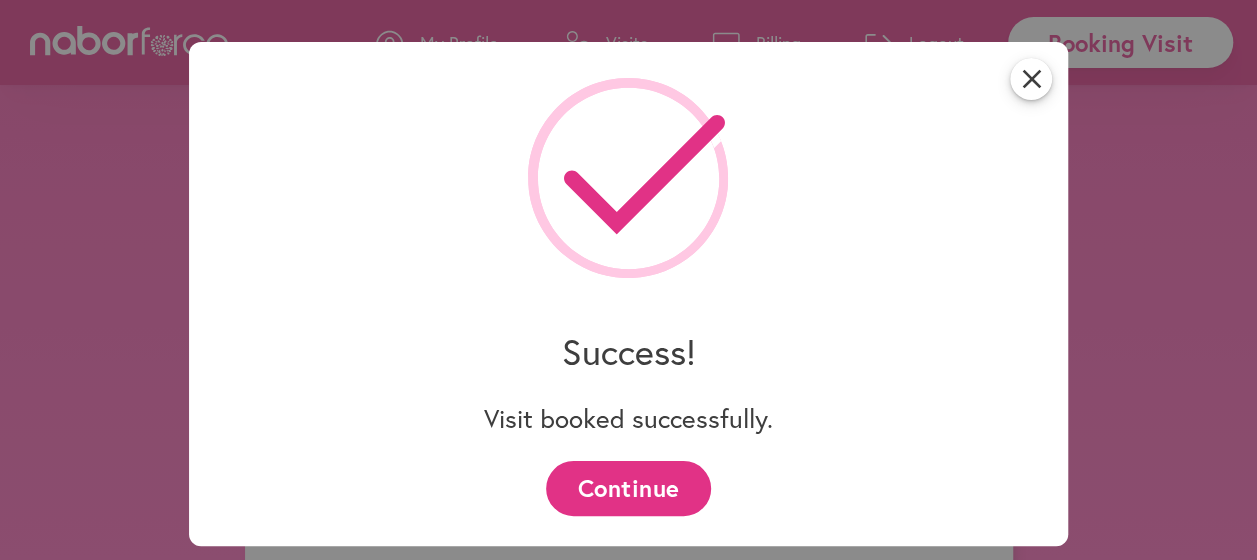 scroll, scrollTop: 1390, scrollLeft: 0, axis: vertical 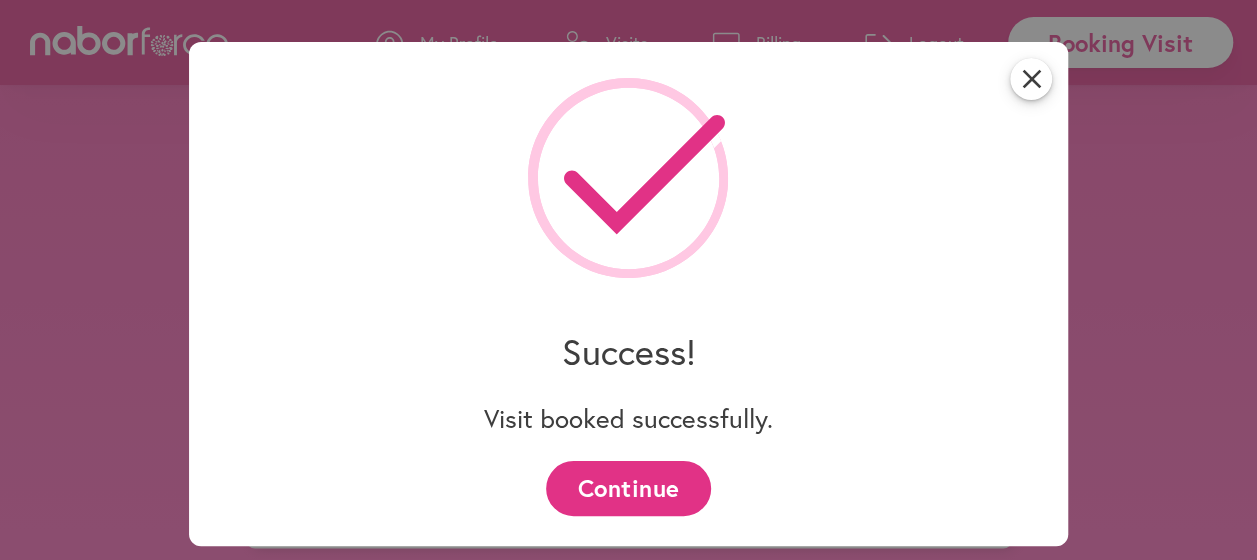click on "Continue" at bounding box center [628, 488] 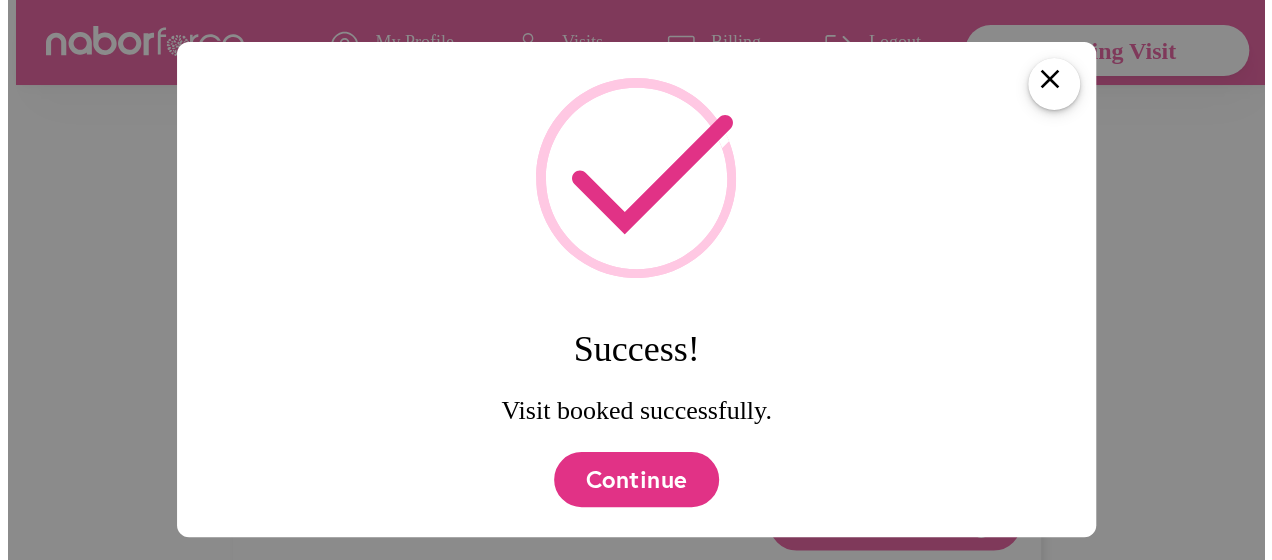 scroll, scrollTop: 0, scrollLeft: 0, axis: both 